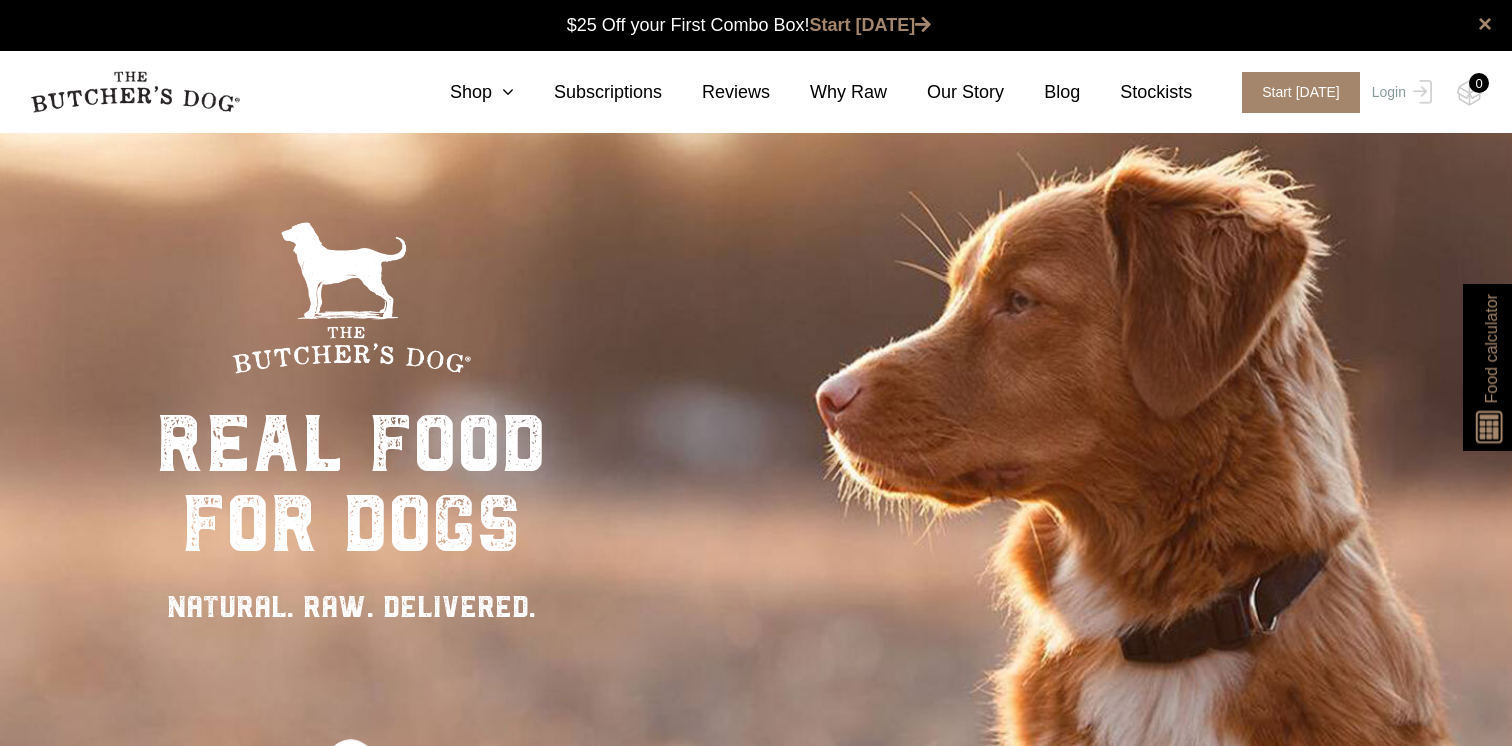 scroll, scrollTop: 0, scrollLeft: 0, axis: both 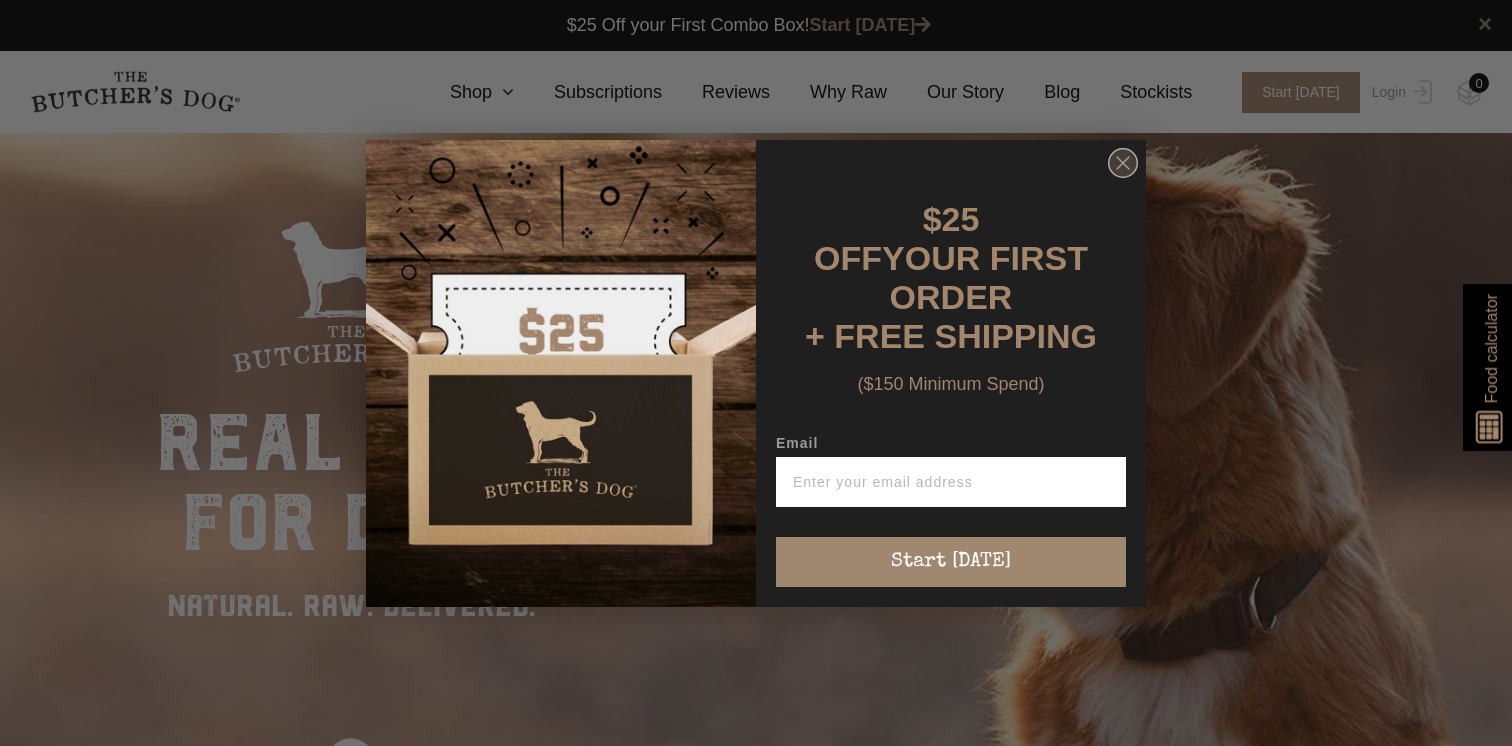click 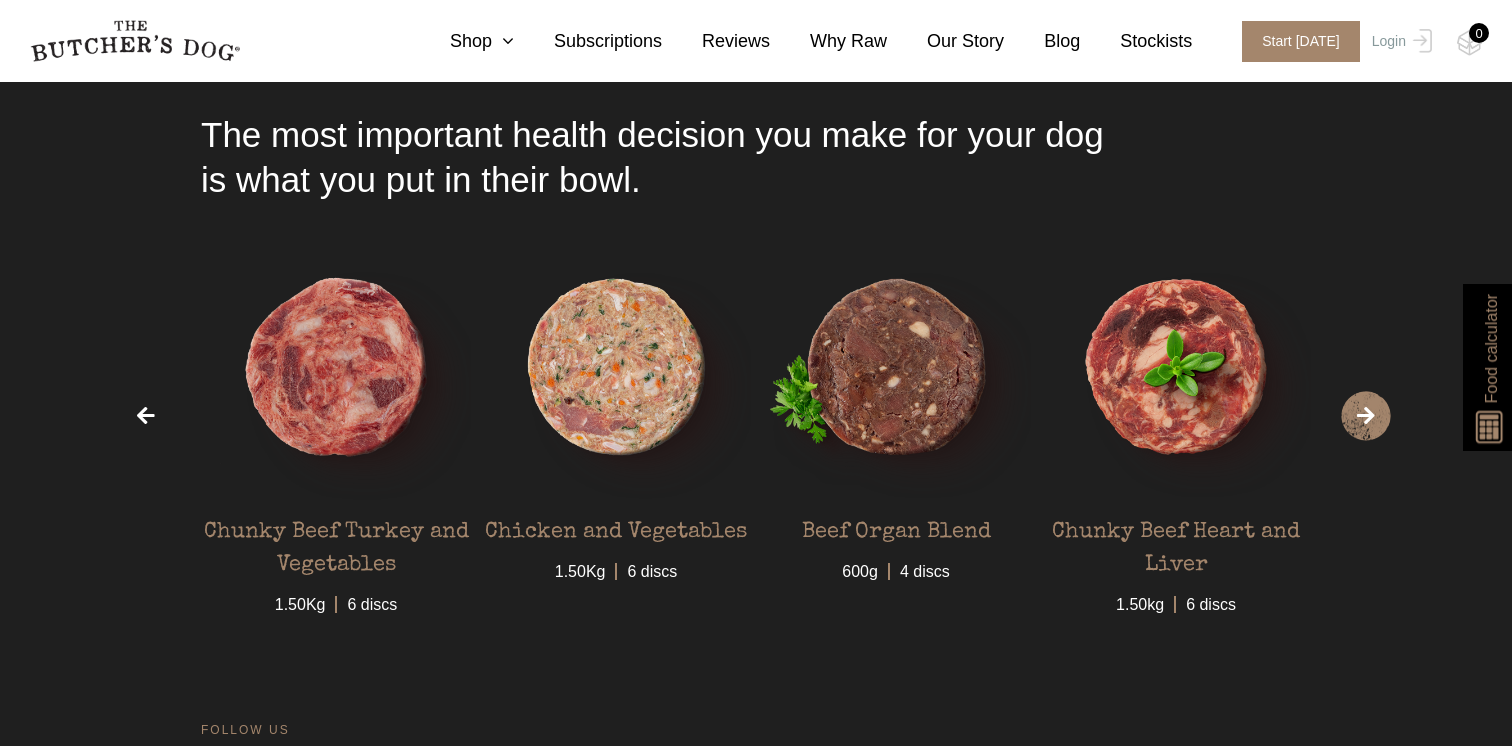 scroll, scrollTop: 5831, scrollLeft: 0, axis: vertical 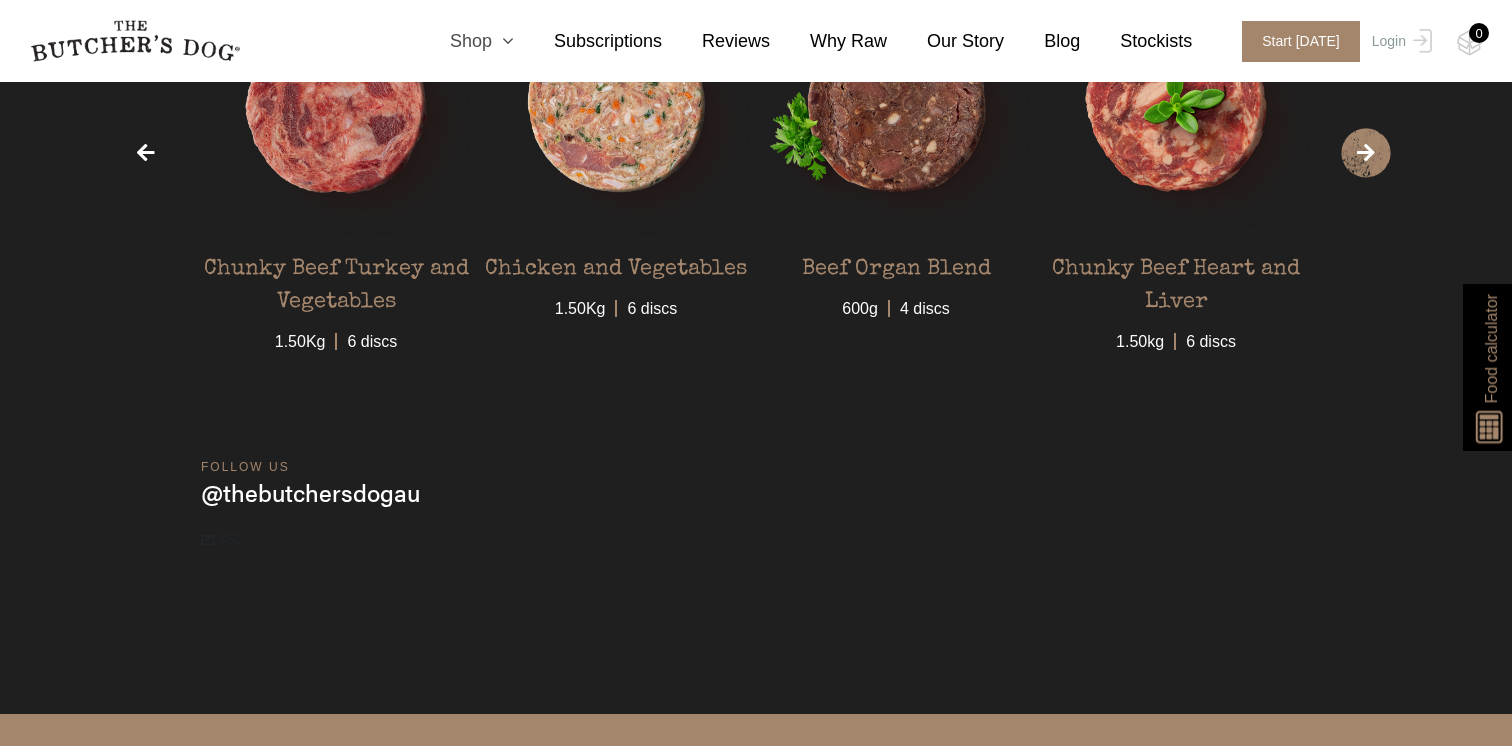 click at bounding box center [503, 41] 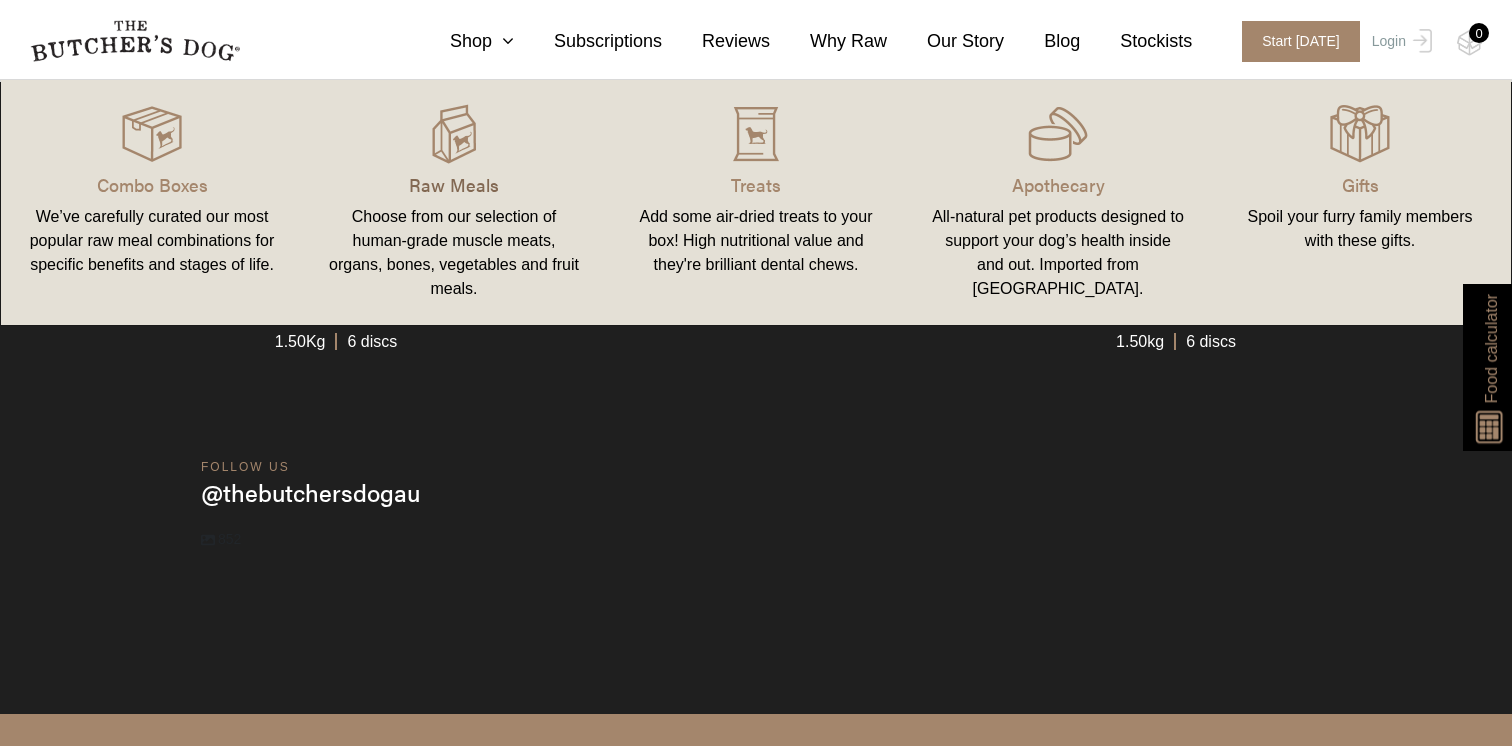 click on "Raw Meals" at bounding box center [454, 184] 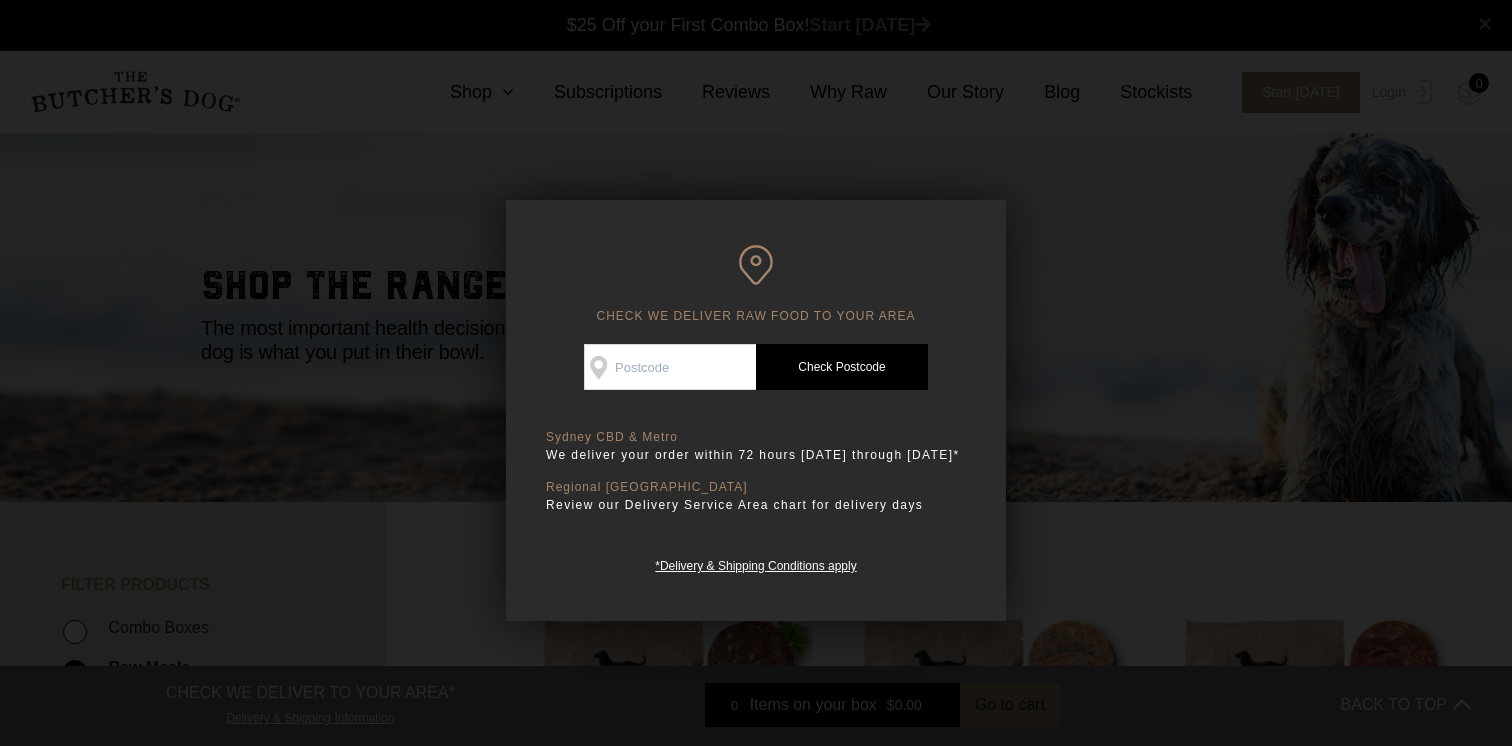 scroll, scrollTop: 0, scrollLeft: 0, axis: both 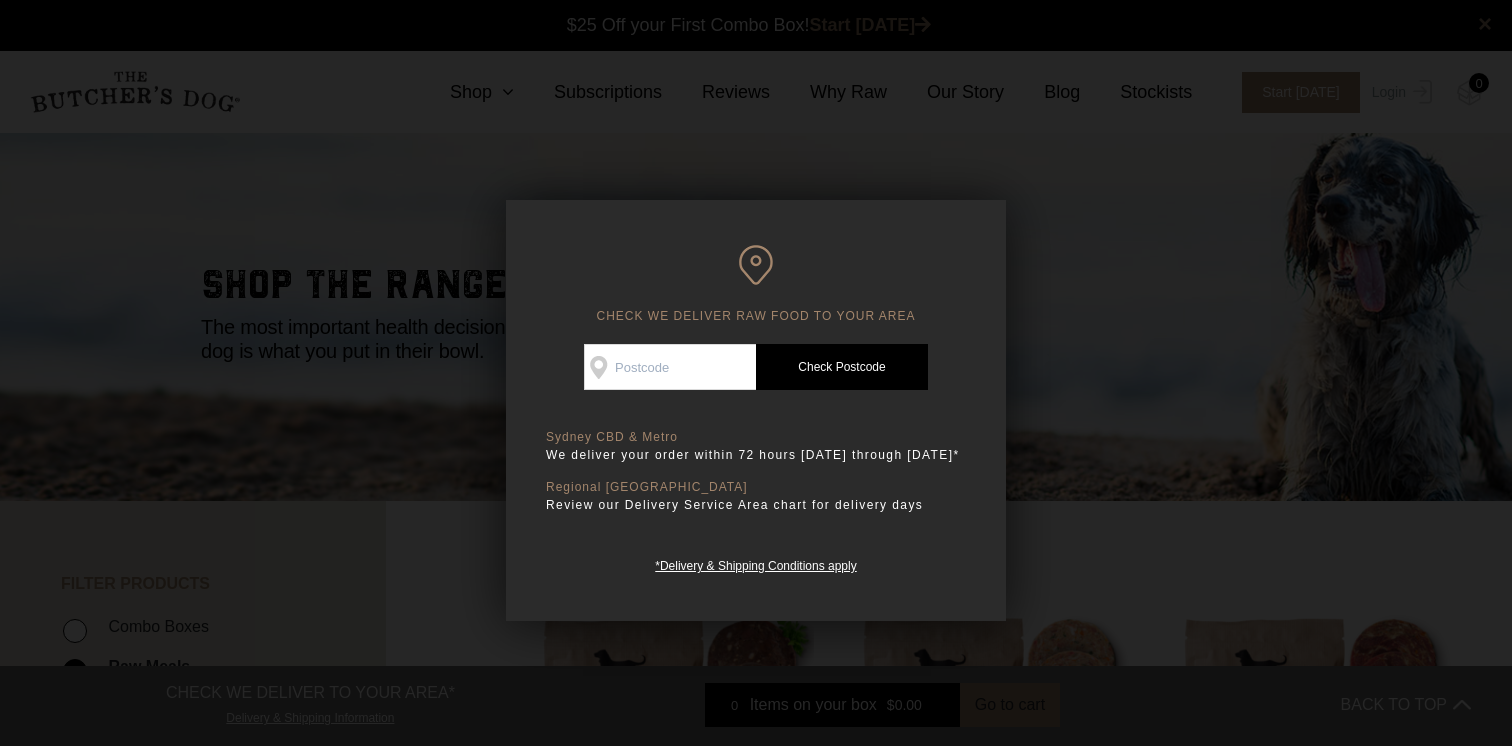click on "Check Availability At" at bounding box center (670, 367) 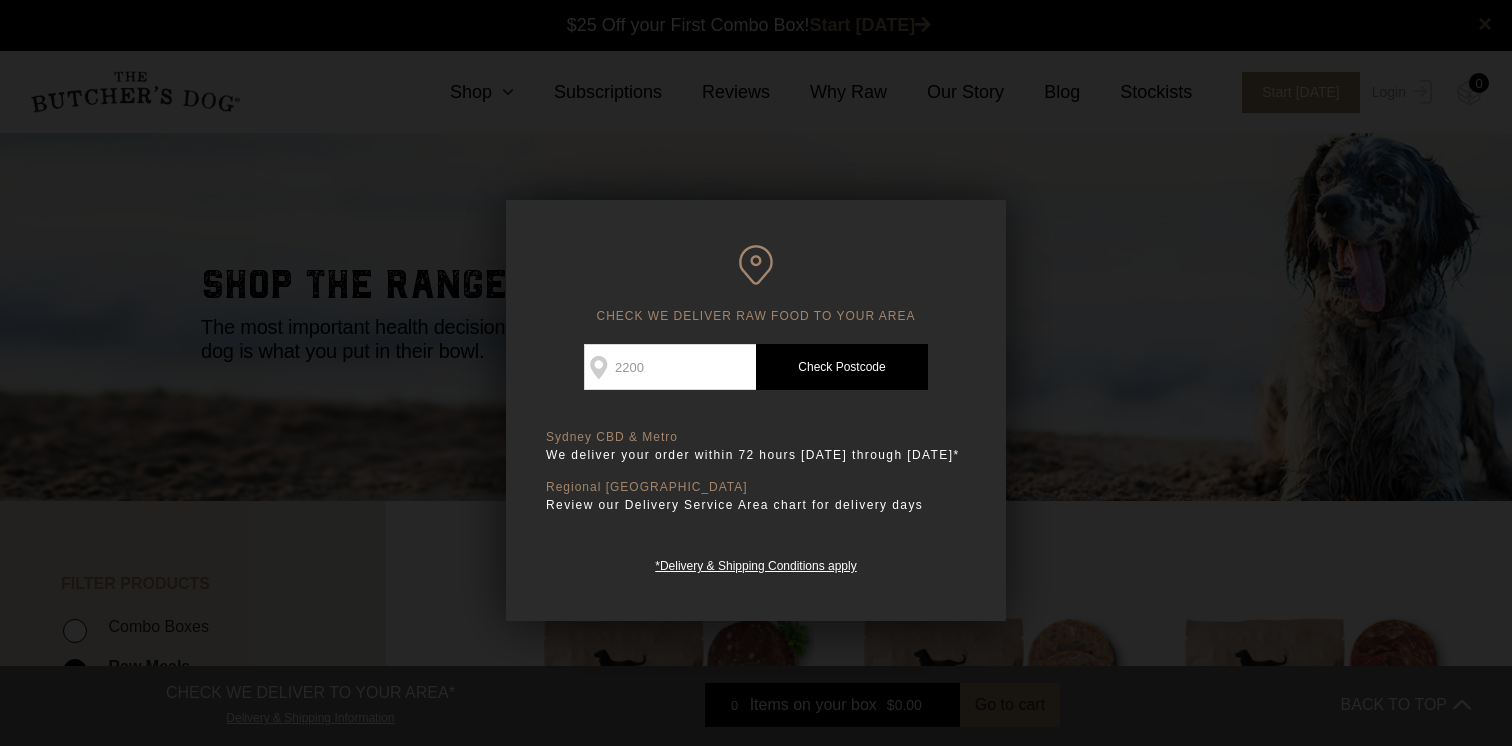 type on "2200" 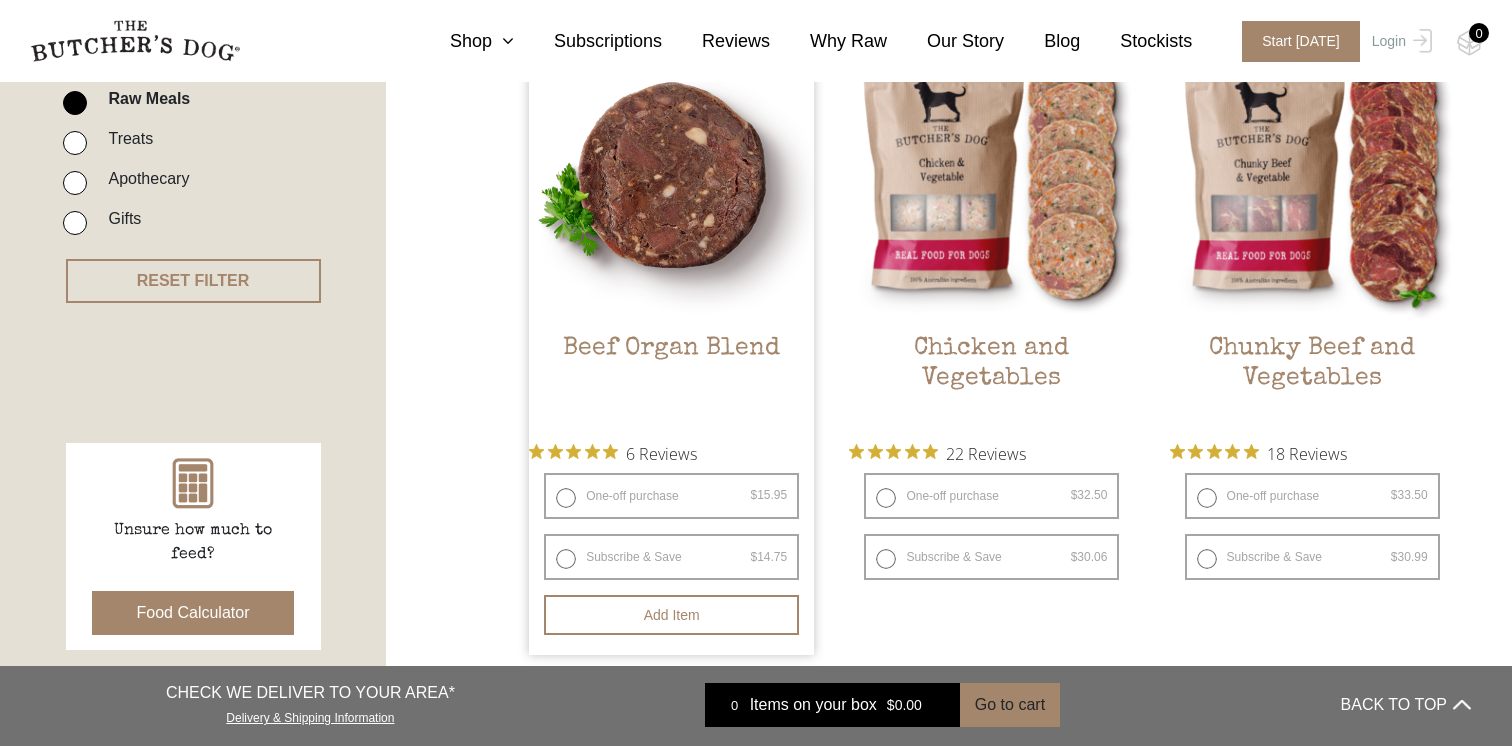 scroll, scrollTop: 692, scrollLeft: 0, axis: vertical 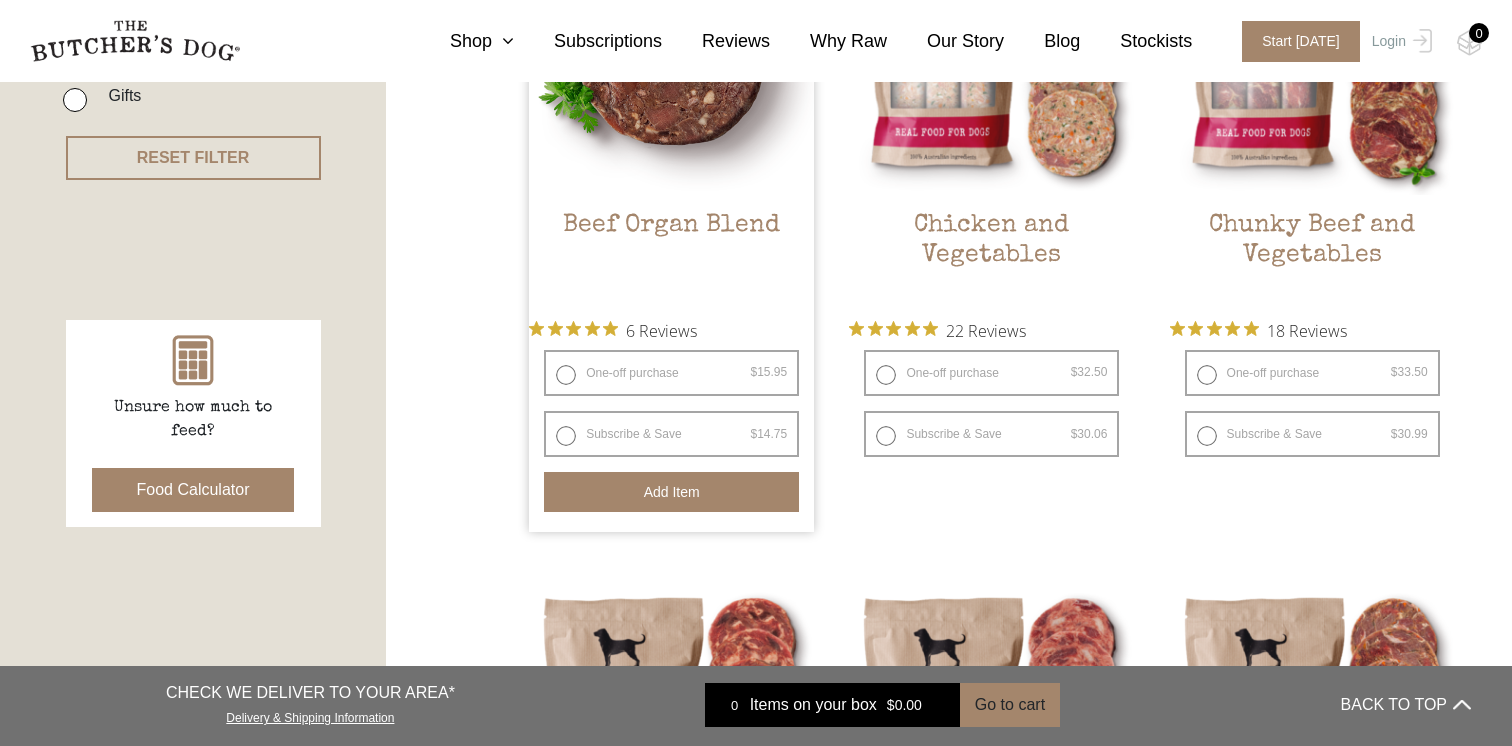click on "Add item" at bounding box center (671, 492) 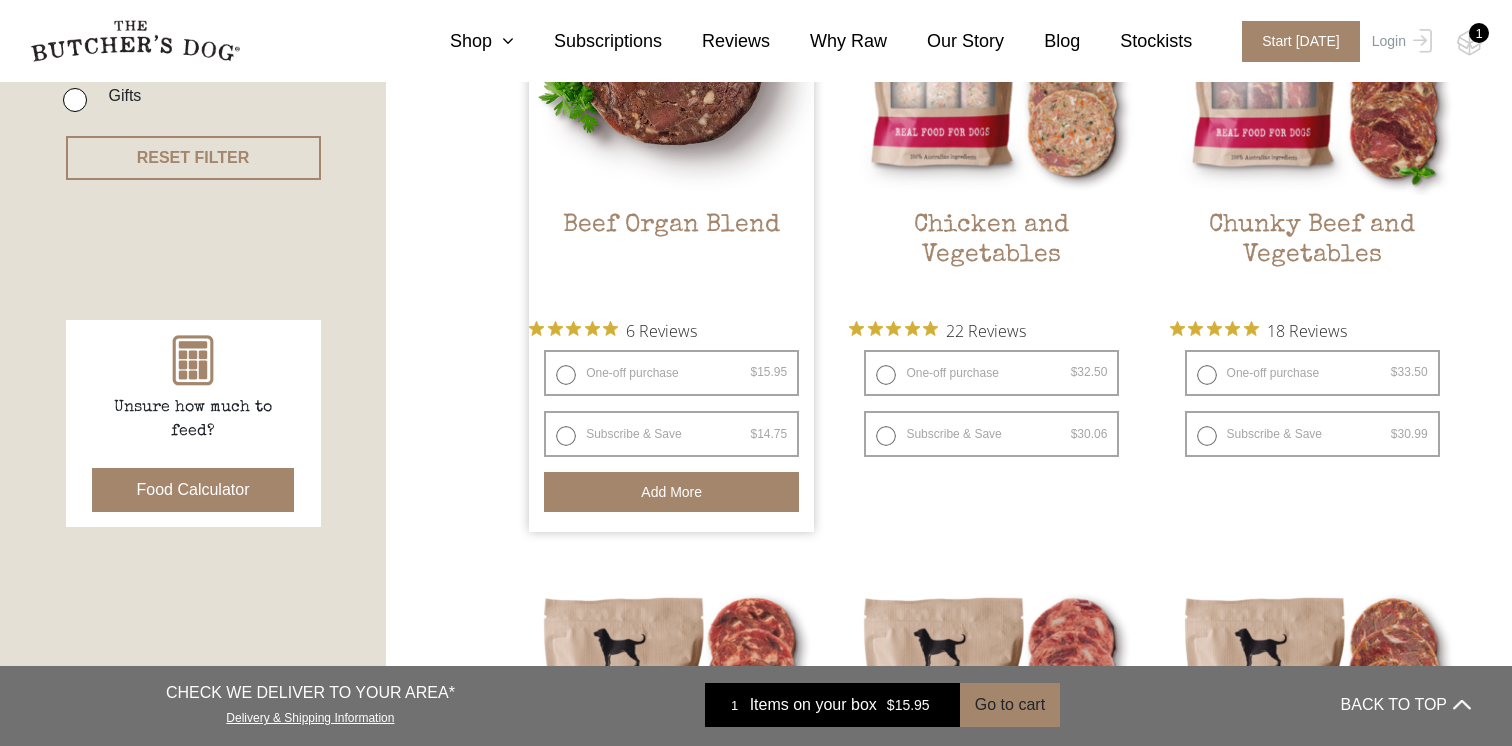click on "Subscribe &
Save $ 15.95   Original price was: $15.95. $ 14.75 Current price is: $14.75.    / week" at bounding box center (671, 434) 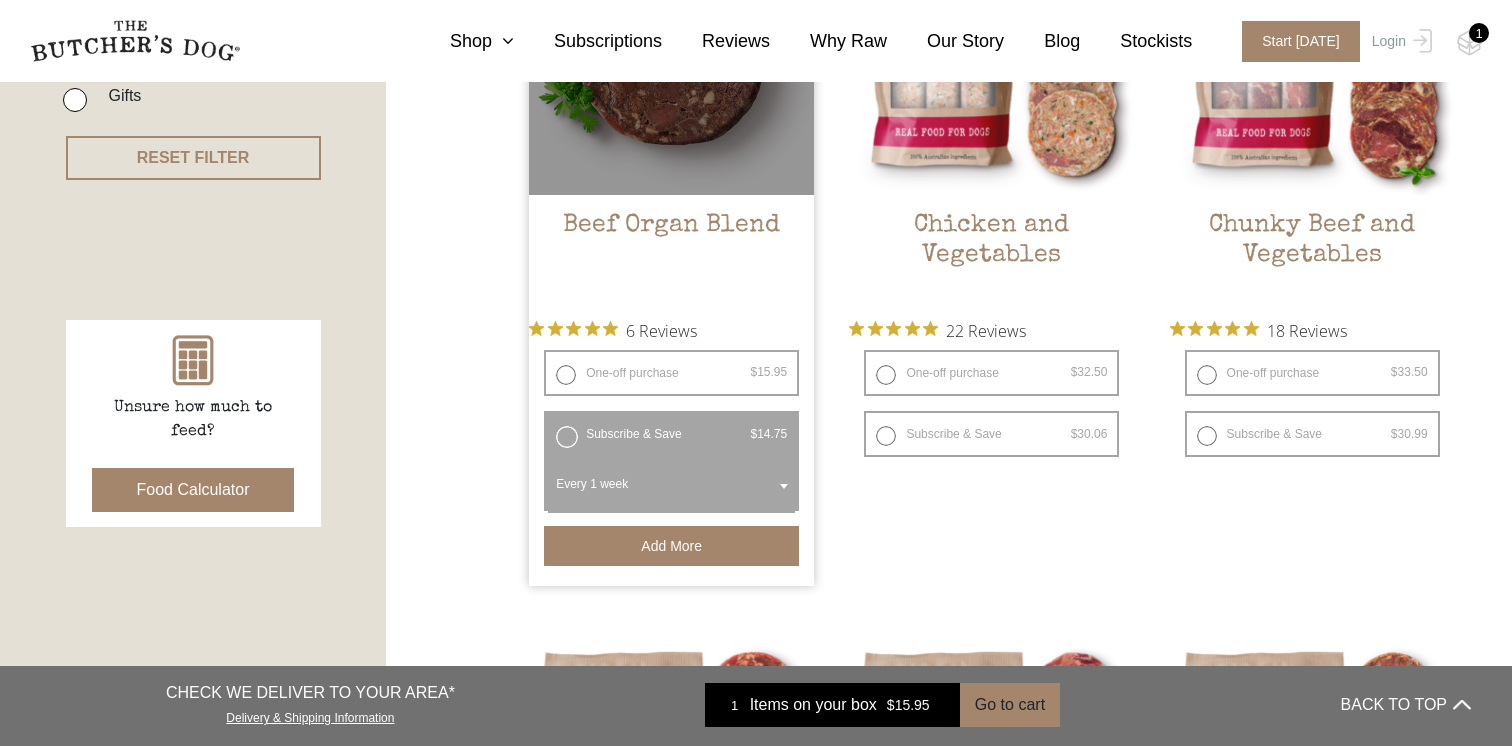 click on "Add more" at bounding box center [671, 546] 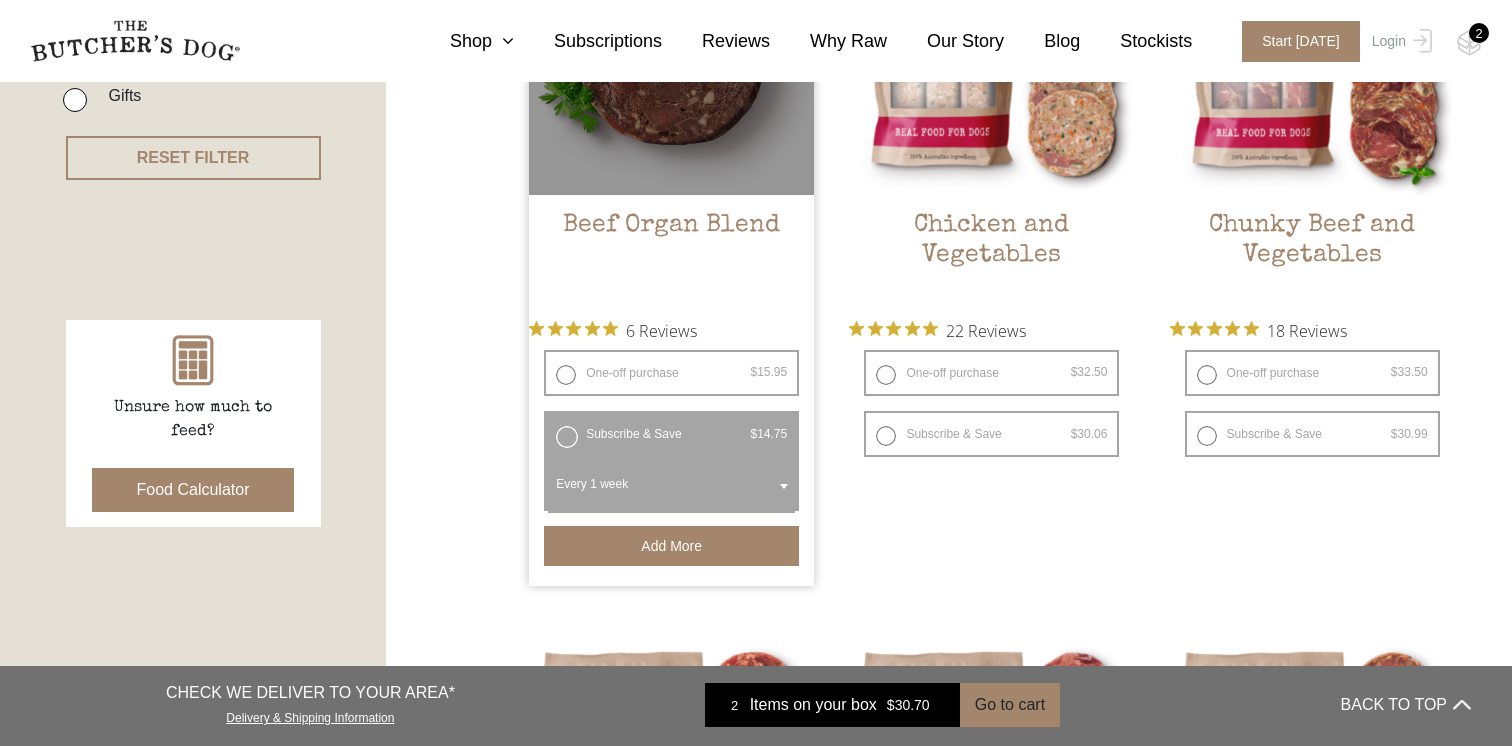click on "One-off purchase  $ 15.95   —  or subscribe and save    7.5%" at bounding box center [671, 373] 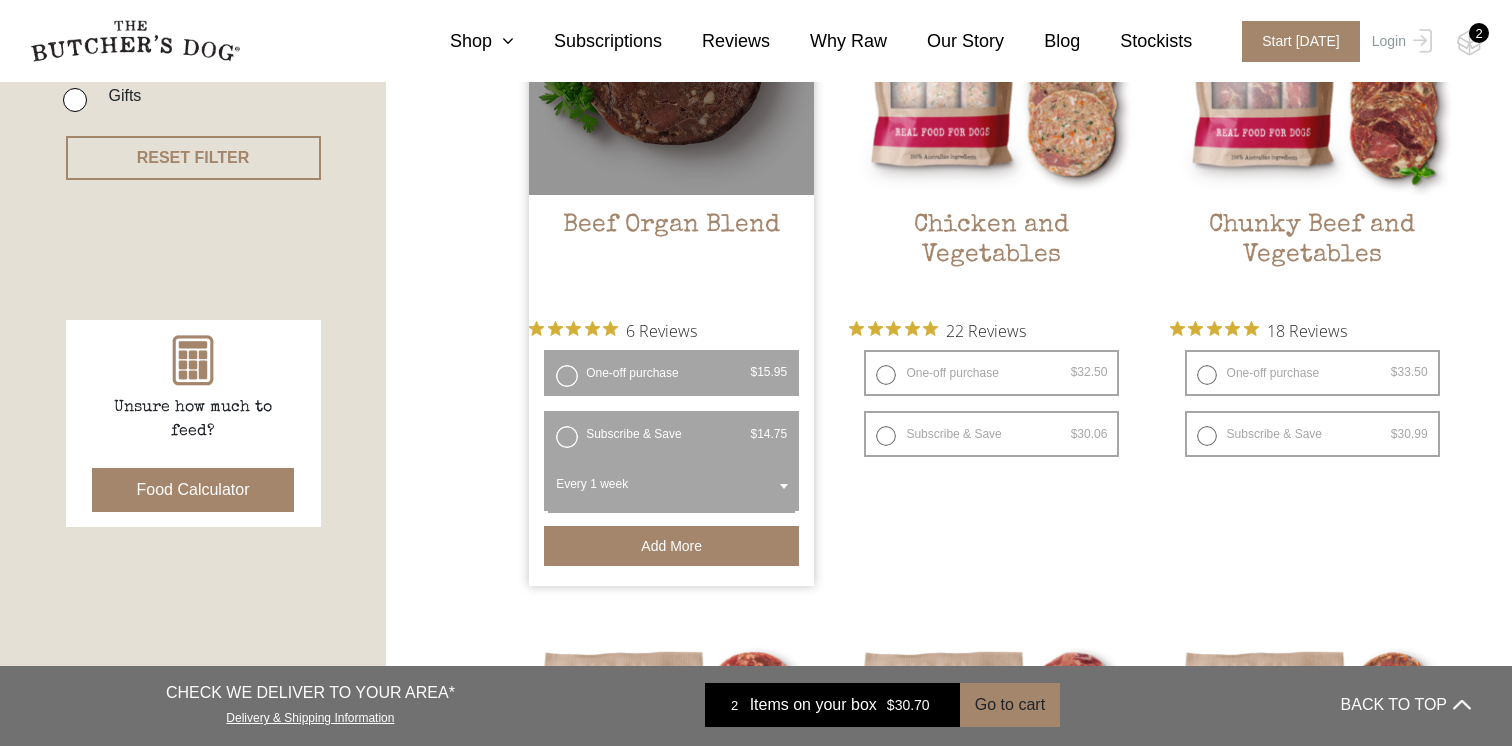radio on "false" 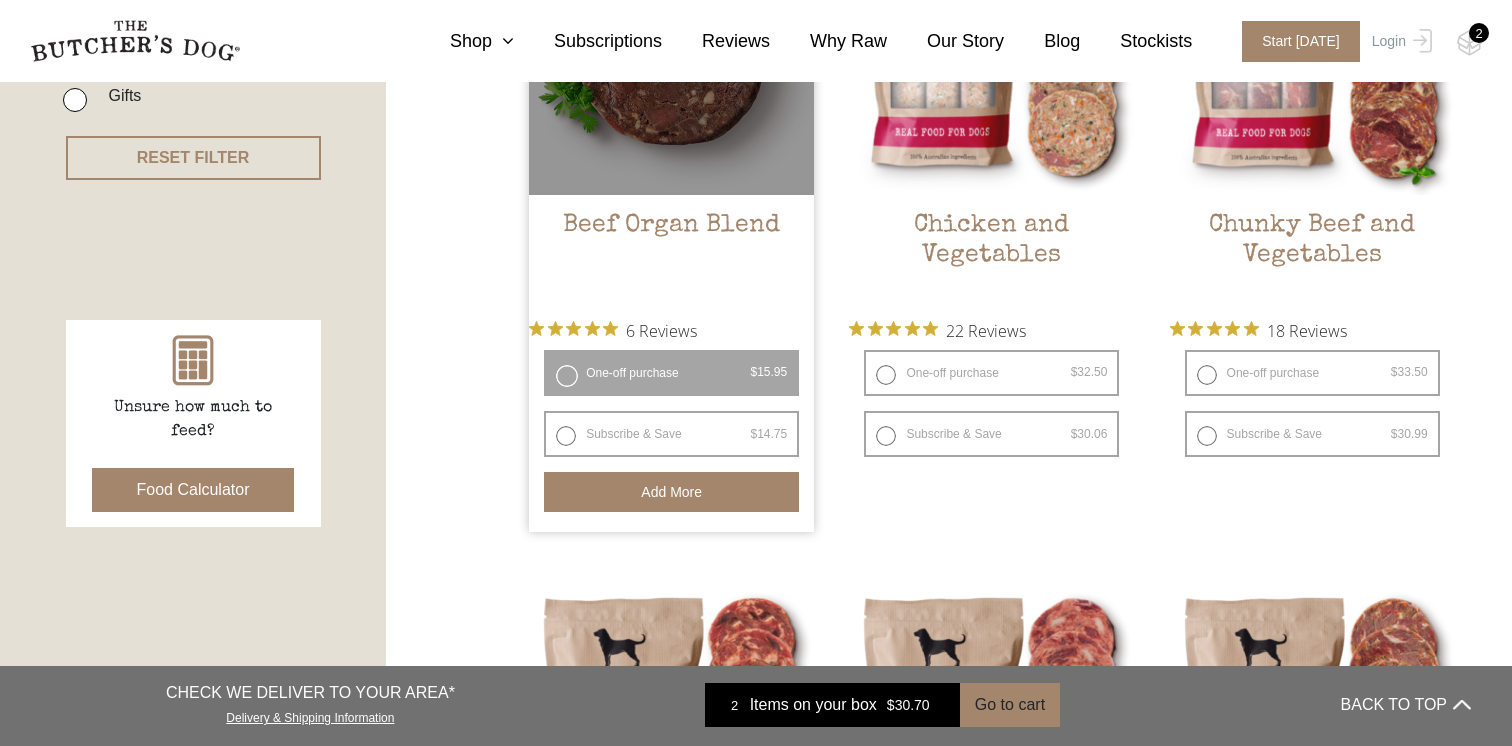 click on "One-off purchase  $ 15.95   —  or subscribe and save    7.5%" at bounding box center [671, 373] 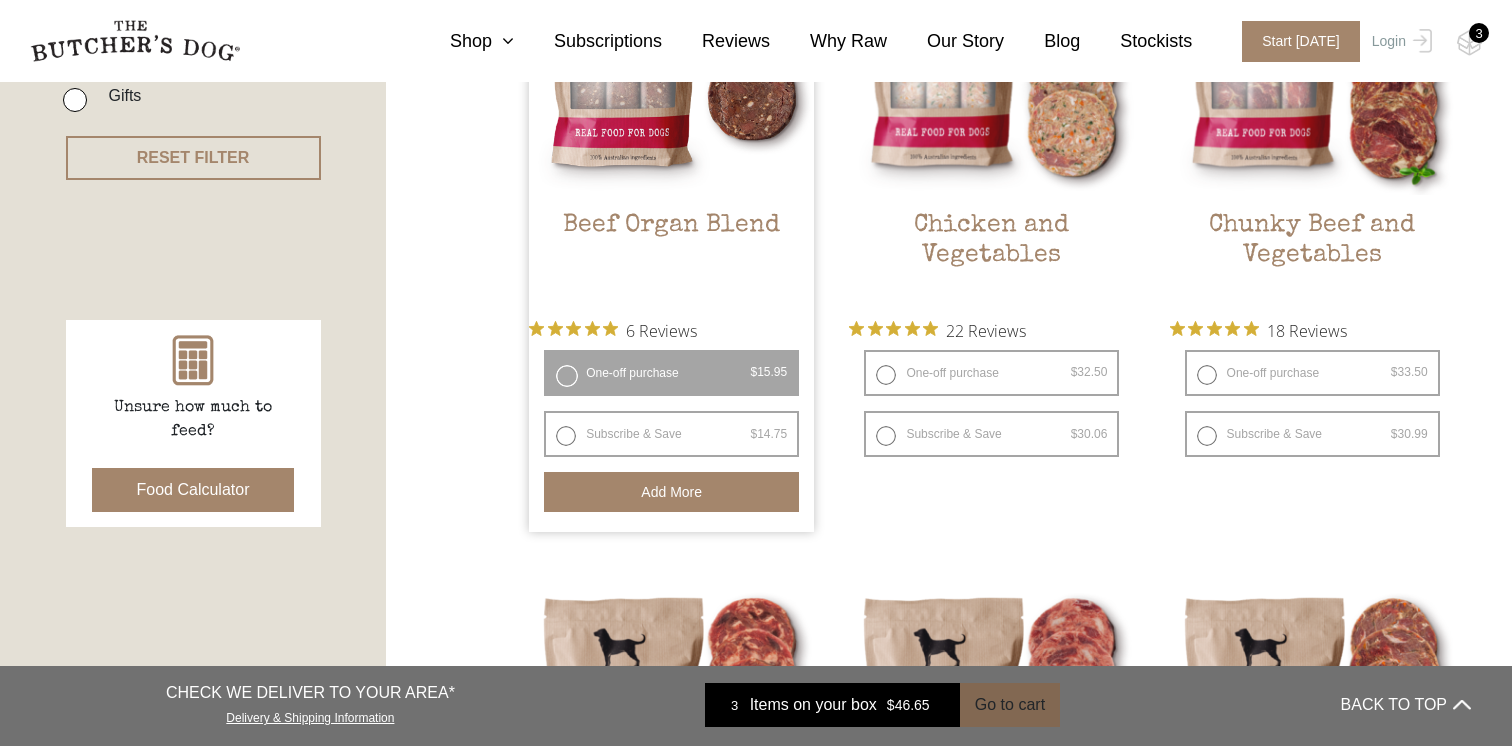click on "Go to cart" at bounding box center (1010, 705) 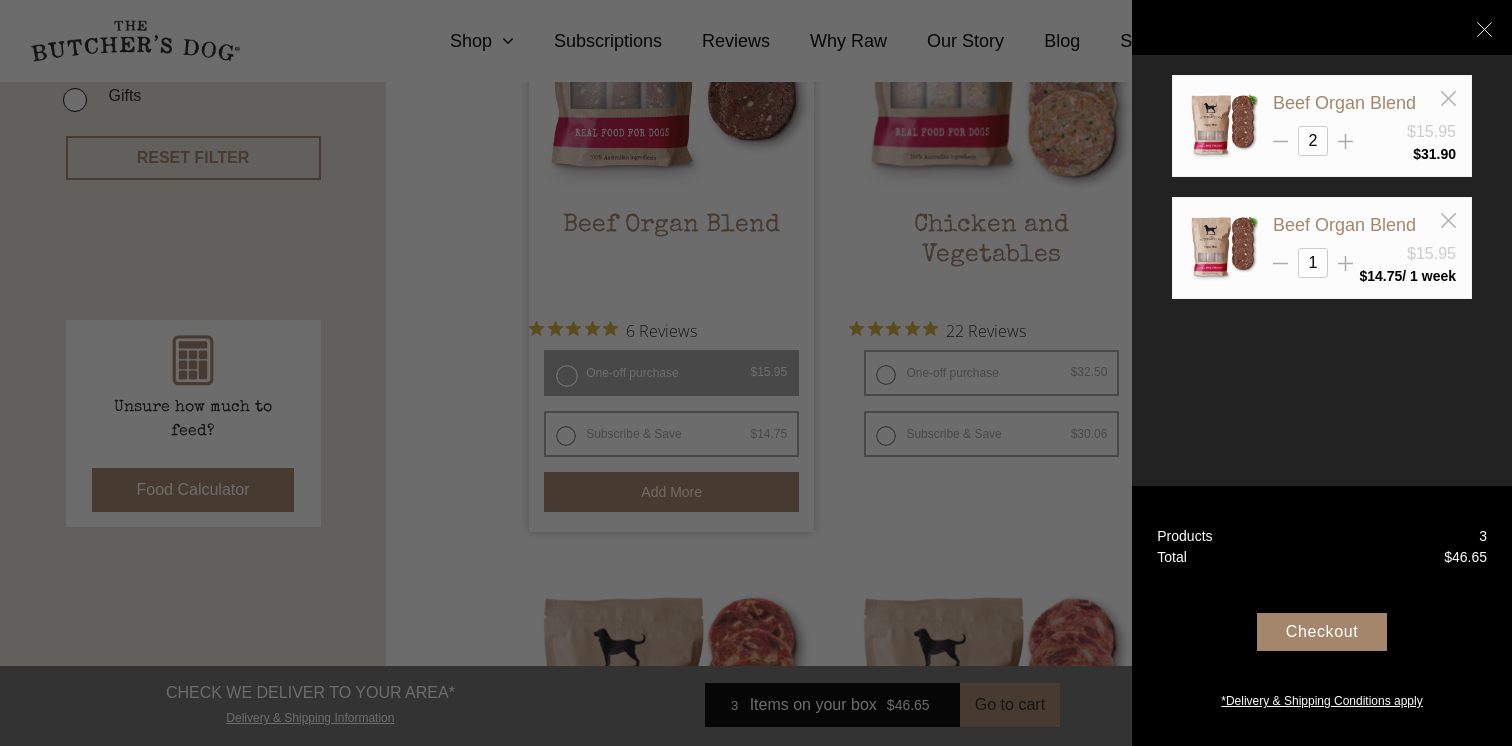 click on "Checkout" at bounding box center (1322, 632) 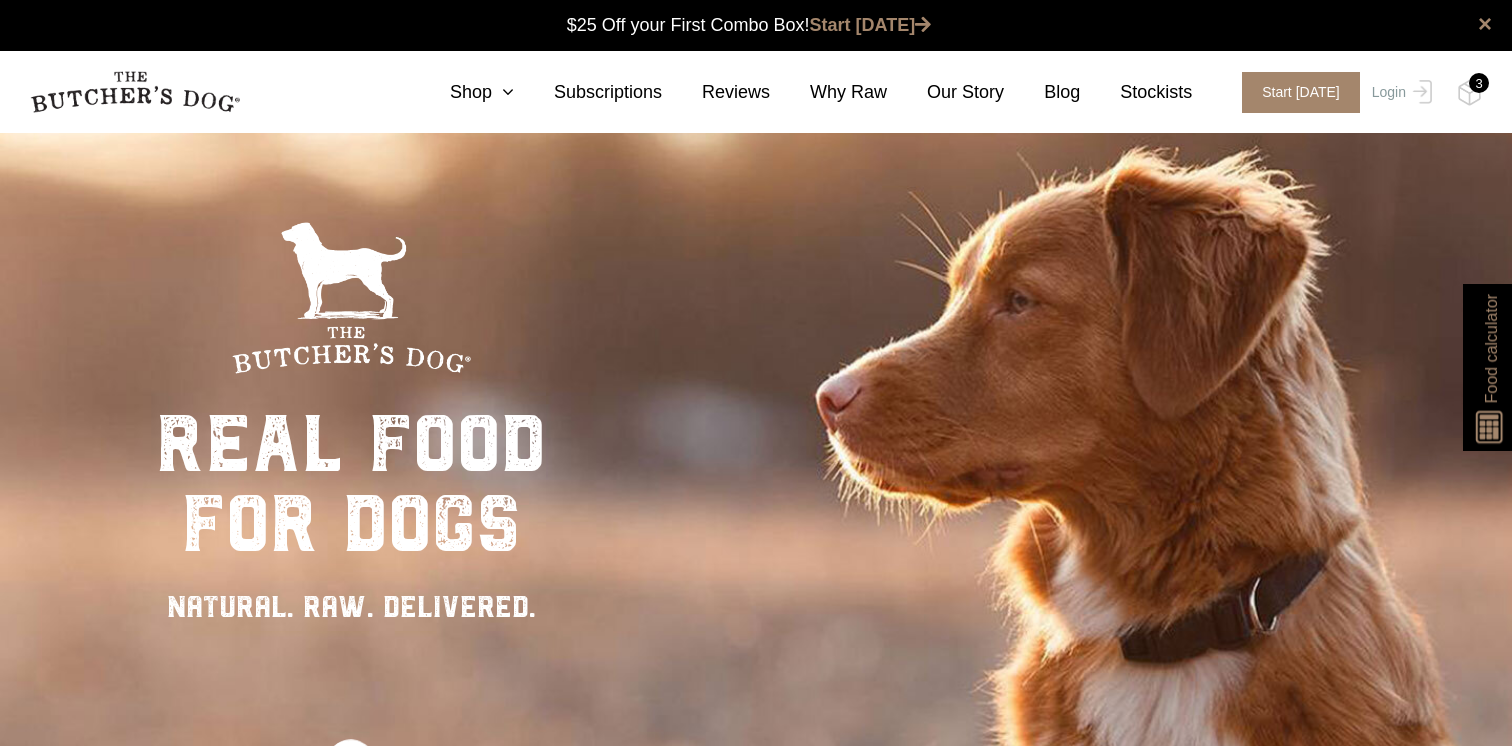scroll, scrollTop: 0, scrollLeft: 0, axis: both 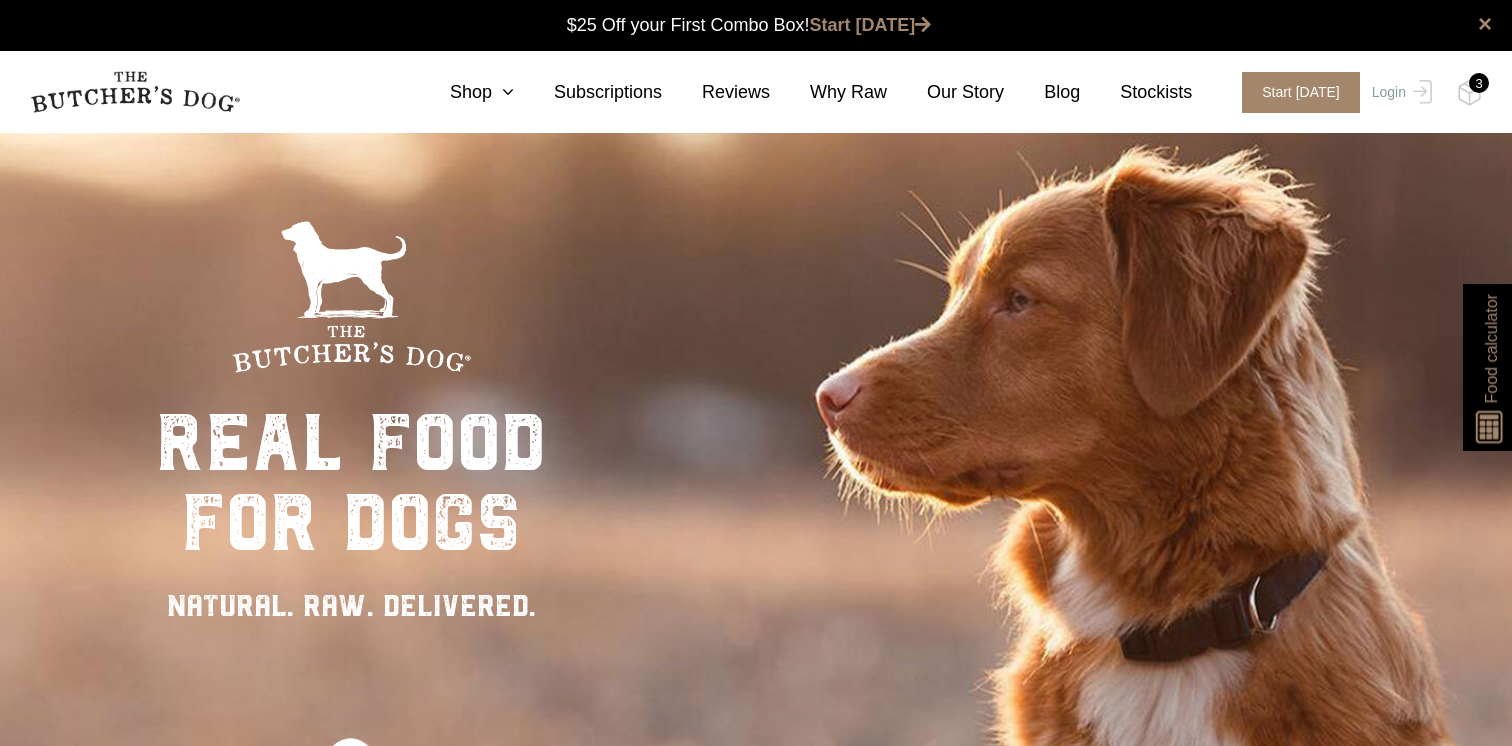 click at bounding box center (0, 7043) 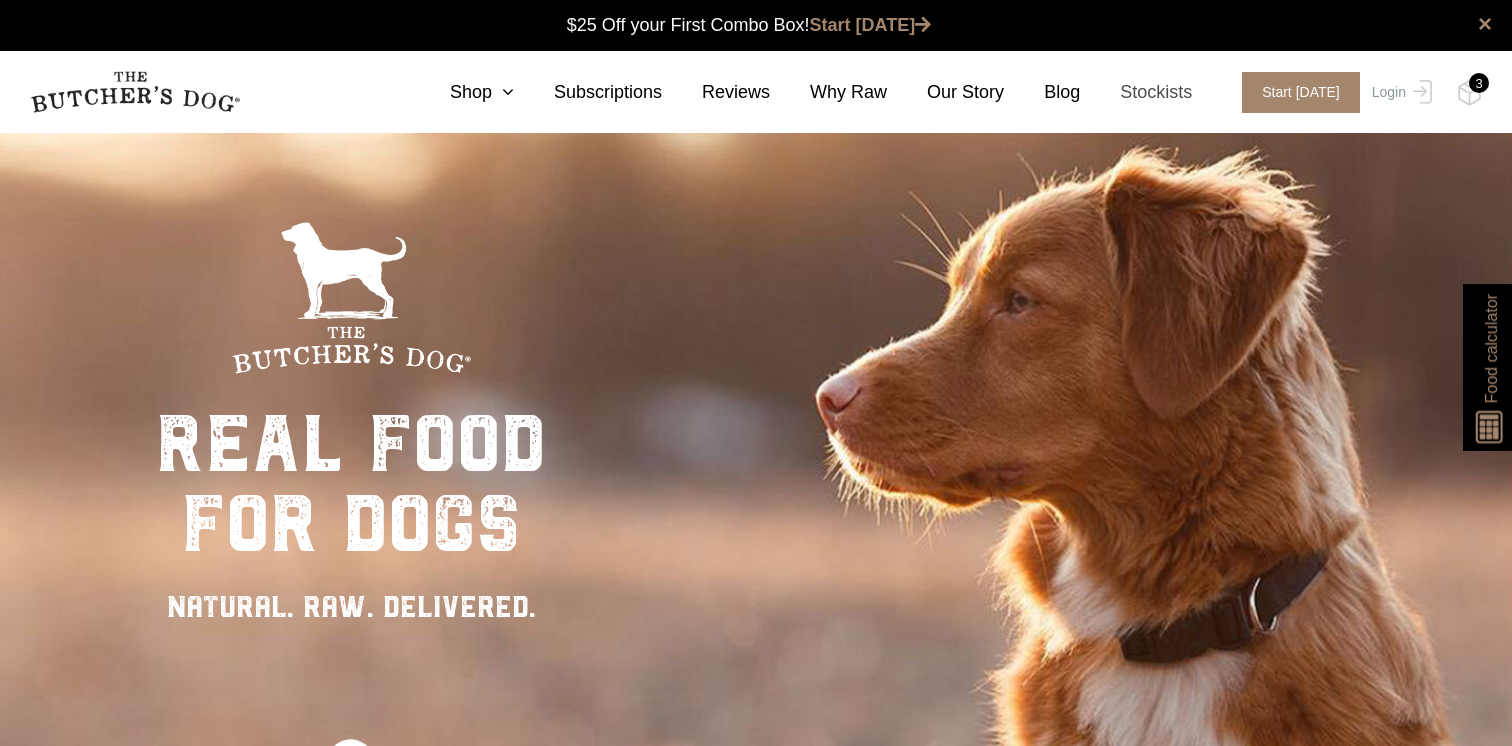 click on "Stockists" at bounding box center (1136, 92) 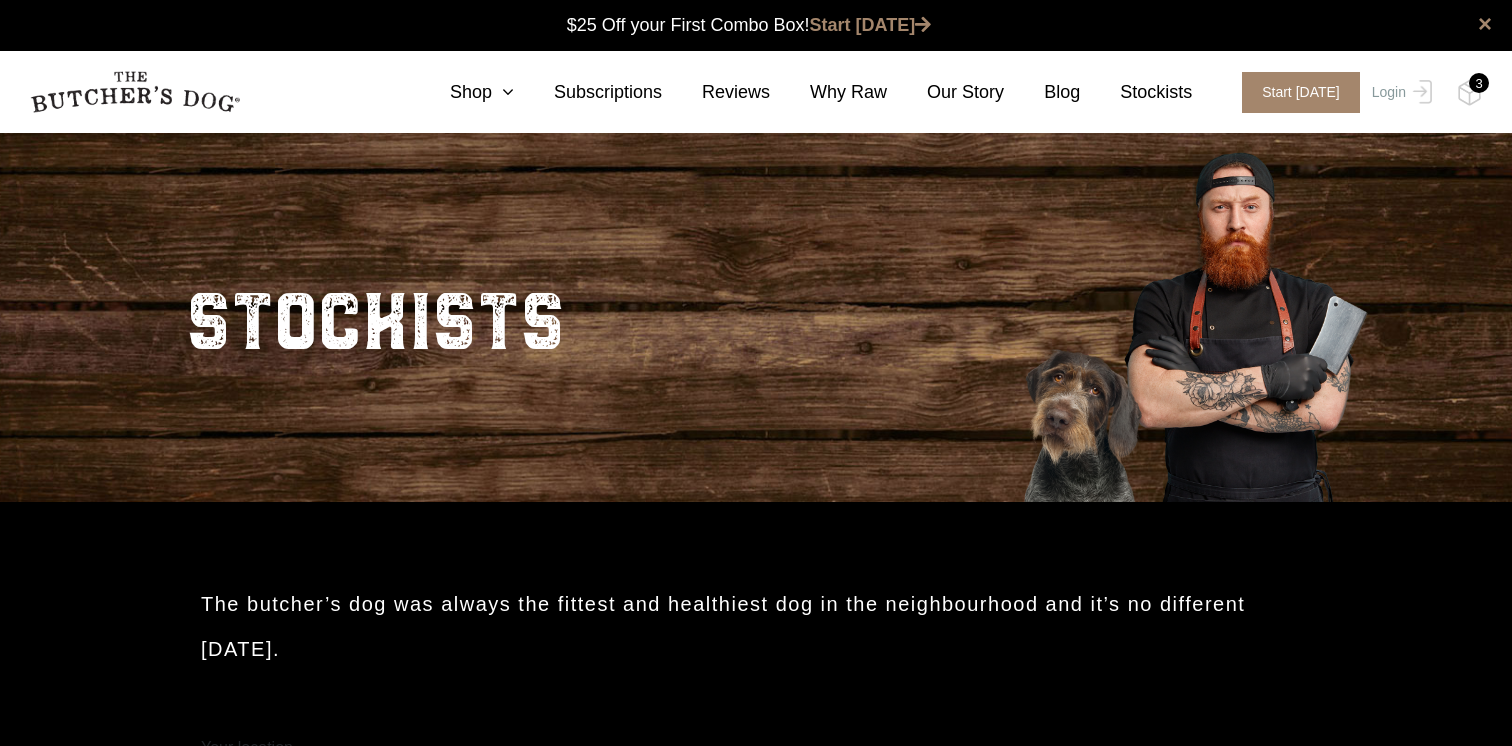 scroll, scrollTop: 463, scrollLeft: 0, axis: vertical 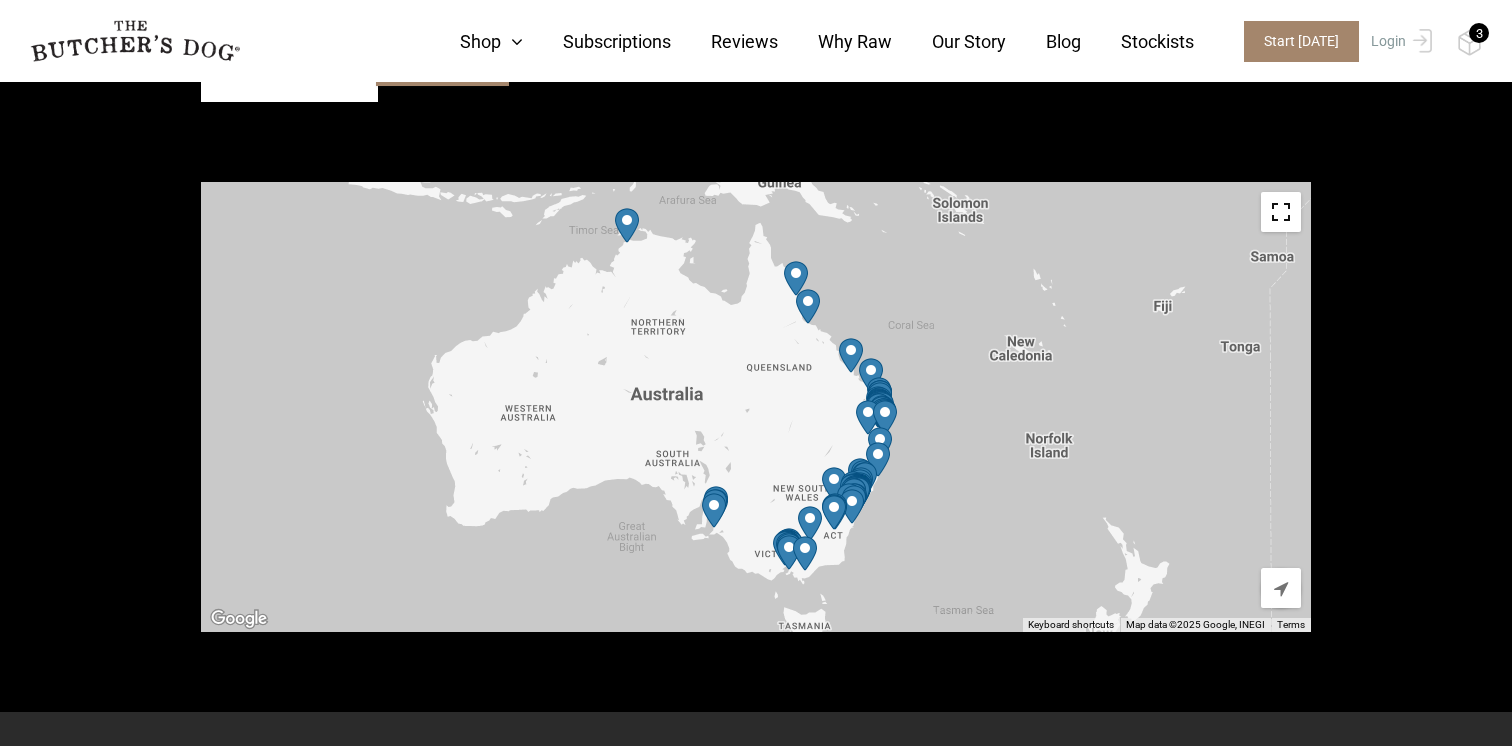 click at bounding box center (852, 506) 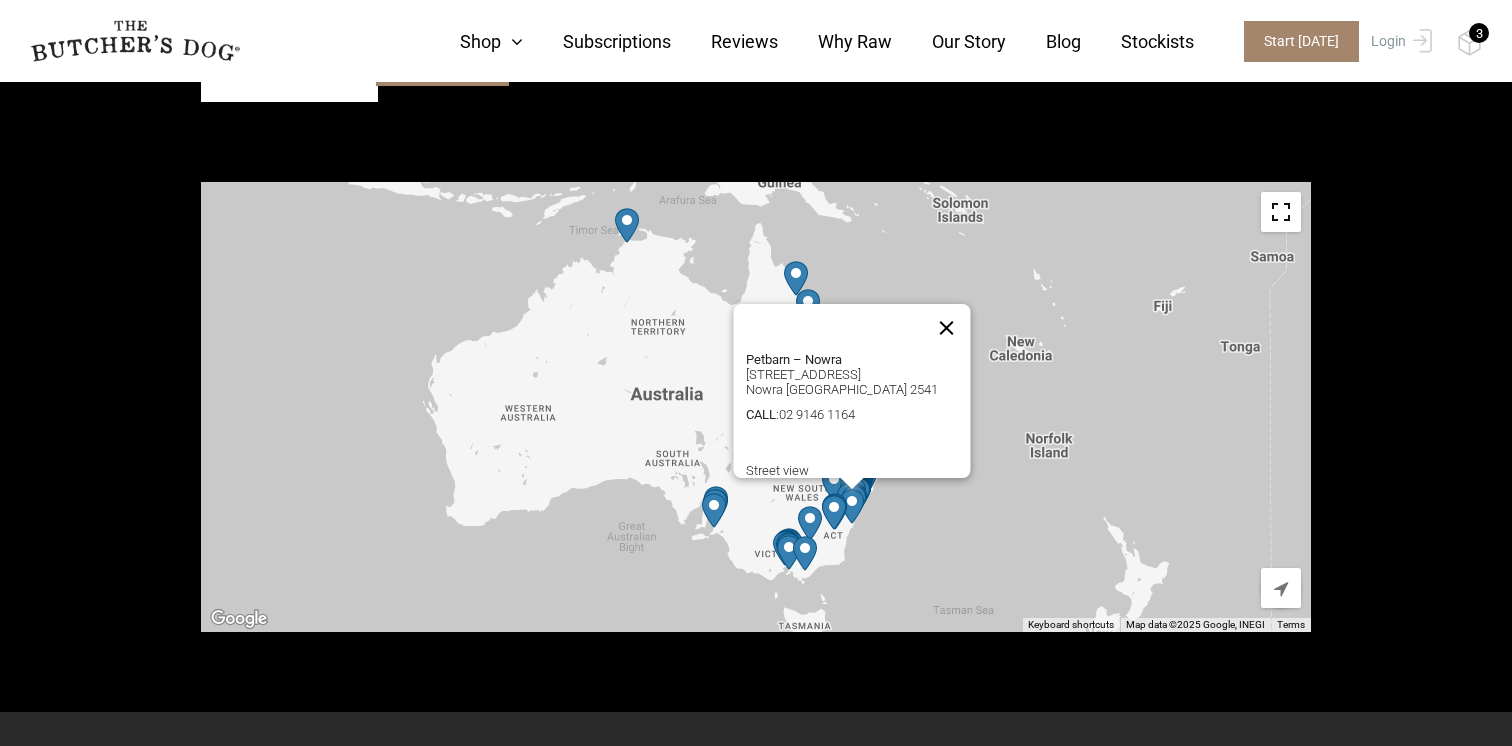 click at bounding box center (947, 328) 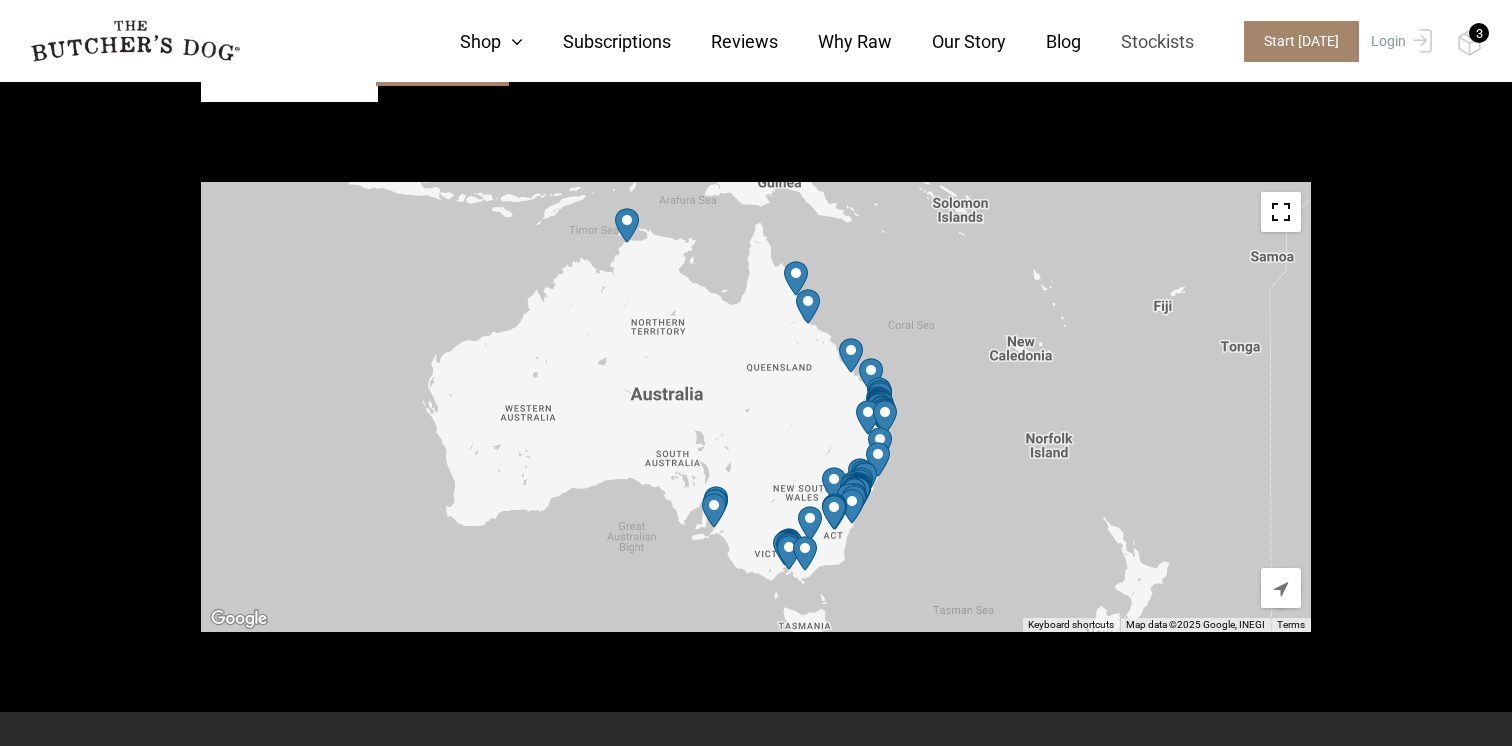 scroll, scrollTop: 0, scrollLeft: 0, axis: both 